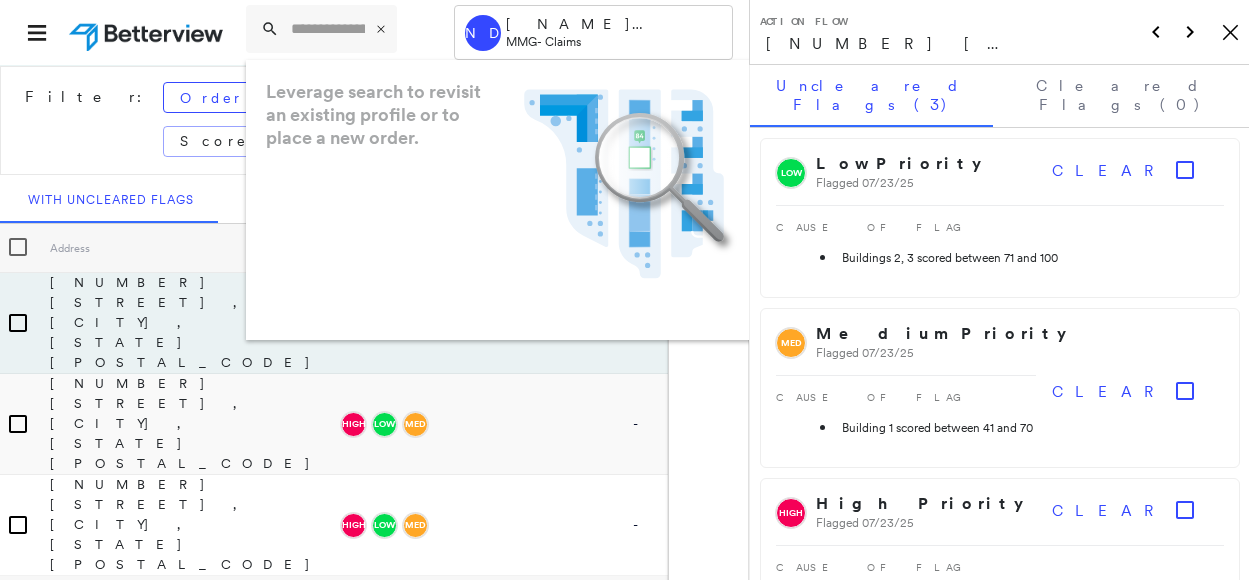 scroll, scrollTop: 0, scrollLeft: 0, axis: both 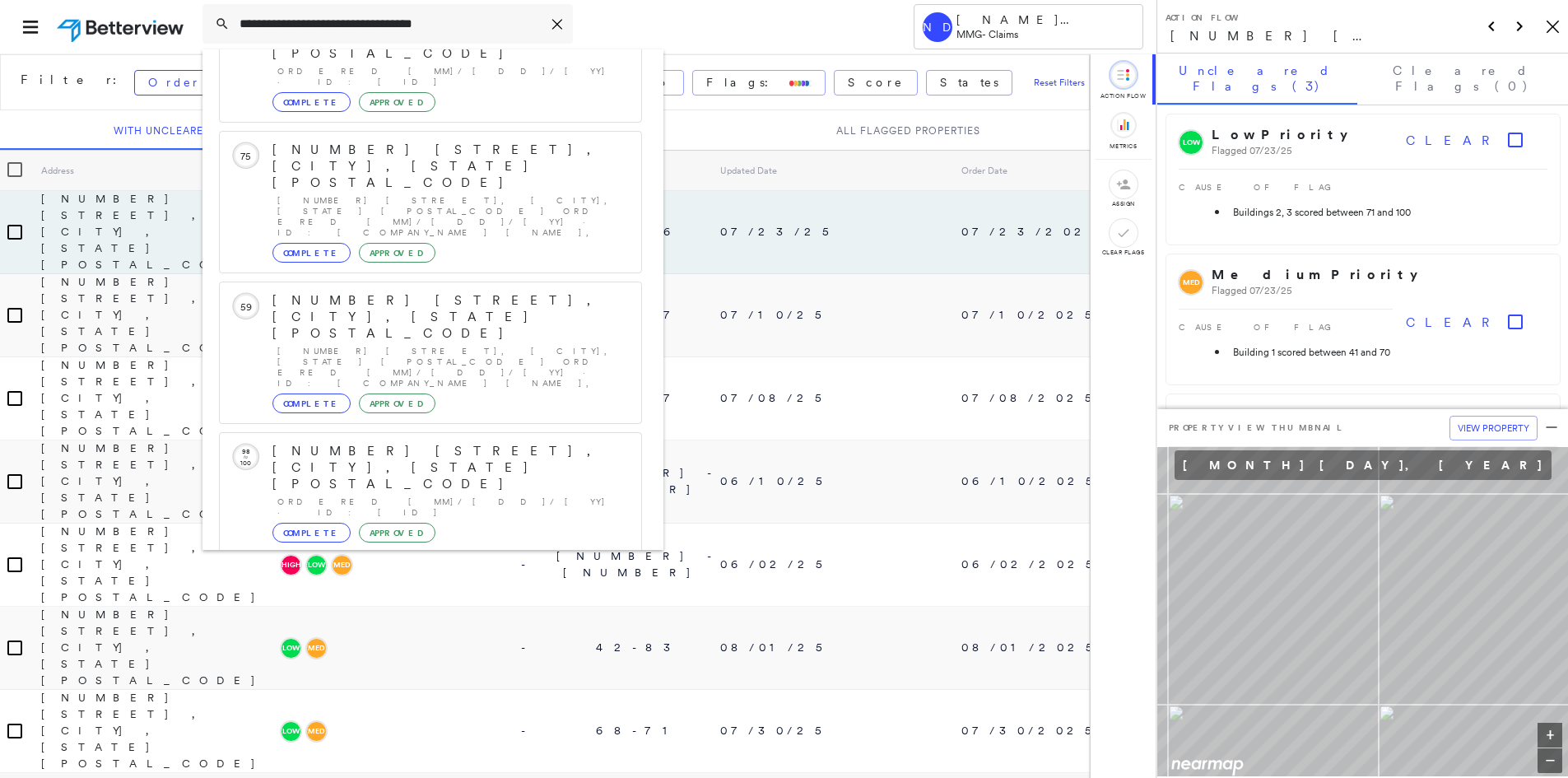 type on "**********" 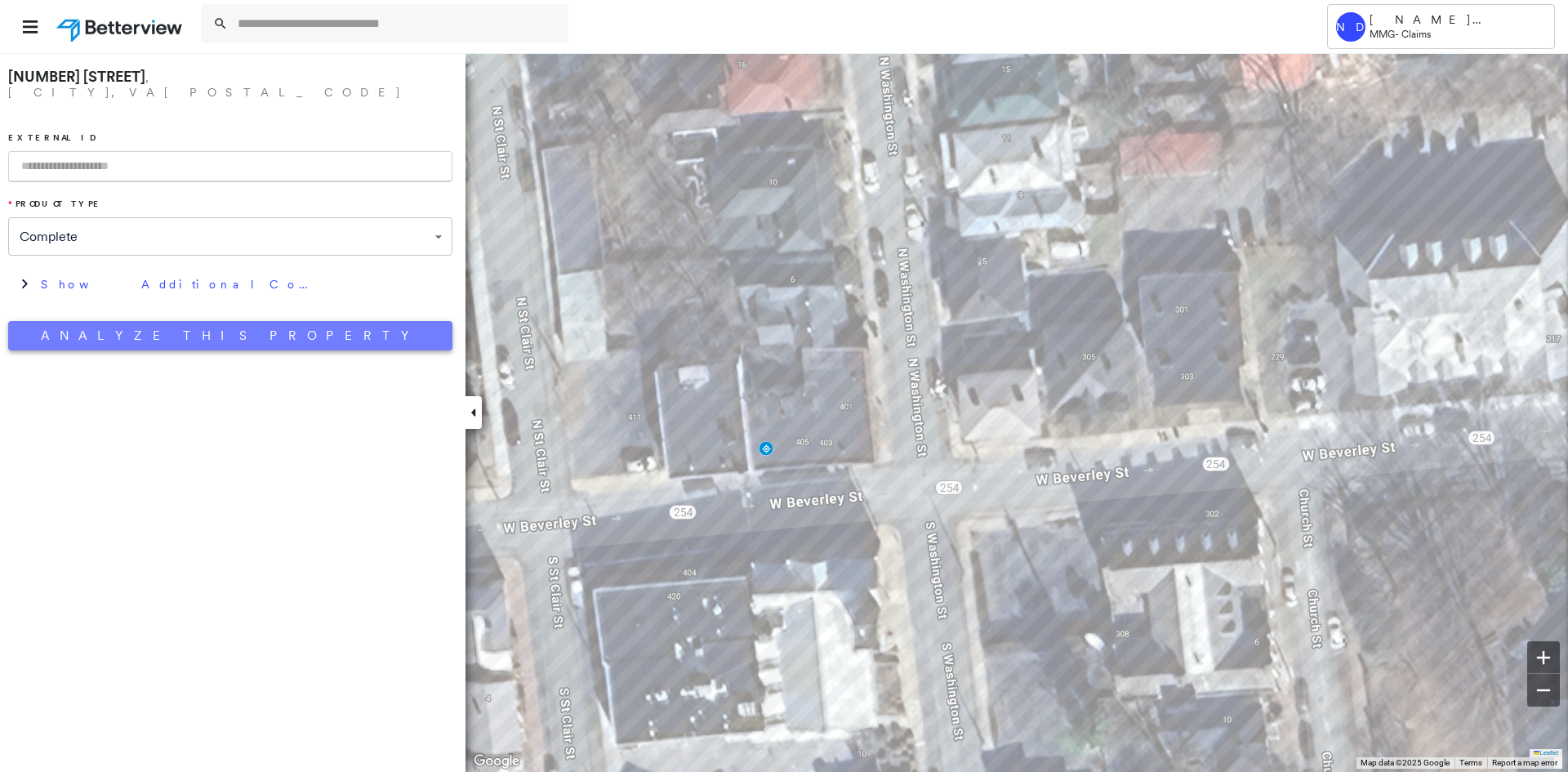 click on "Analyze This Property" at bounding box center [230, 336] 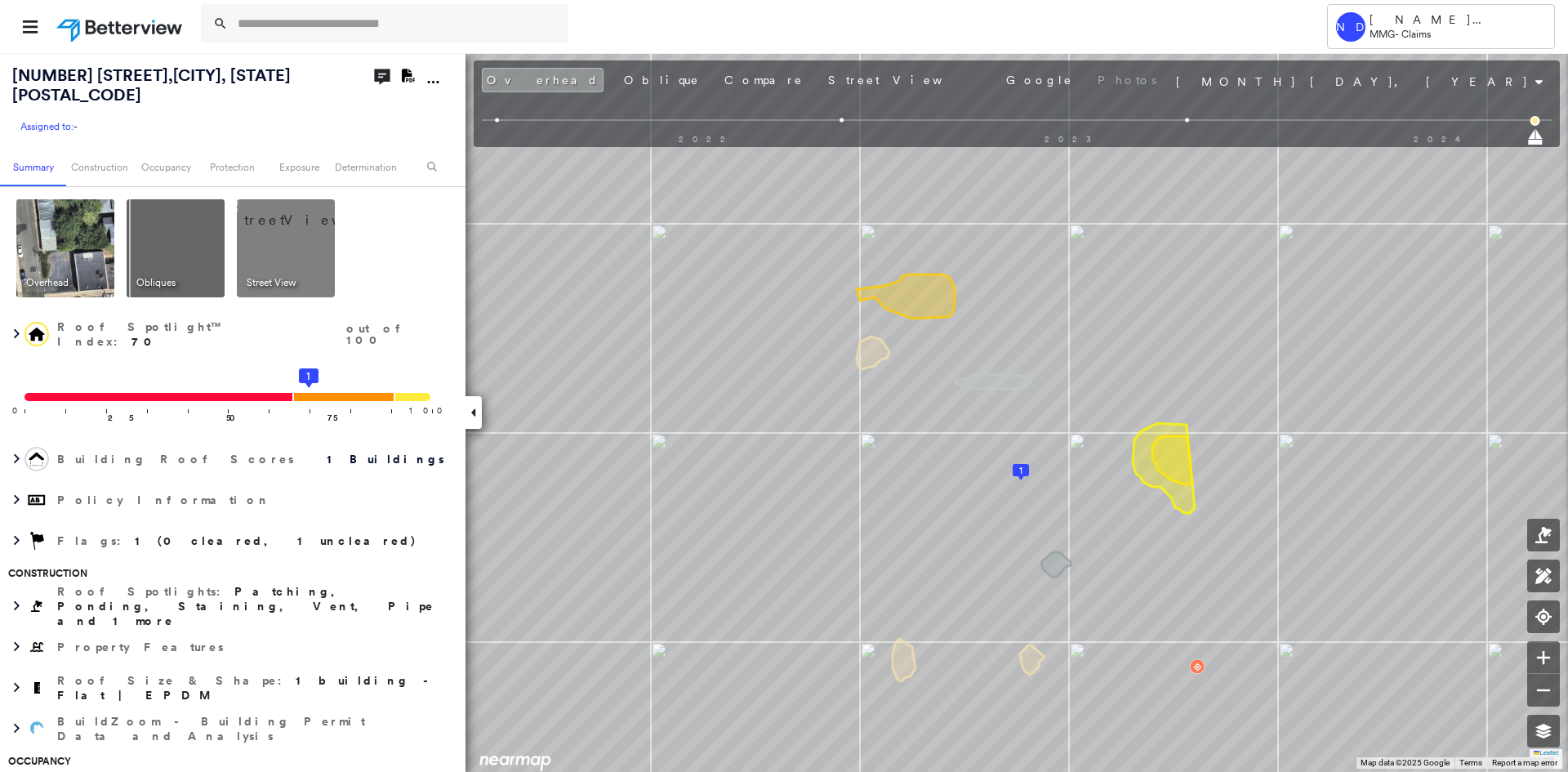 click at bounding box center (305, 212) 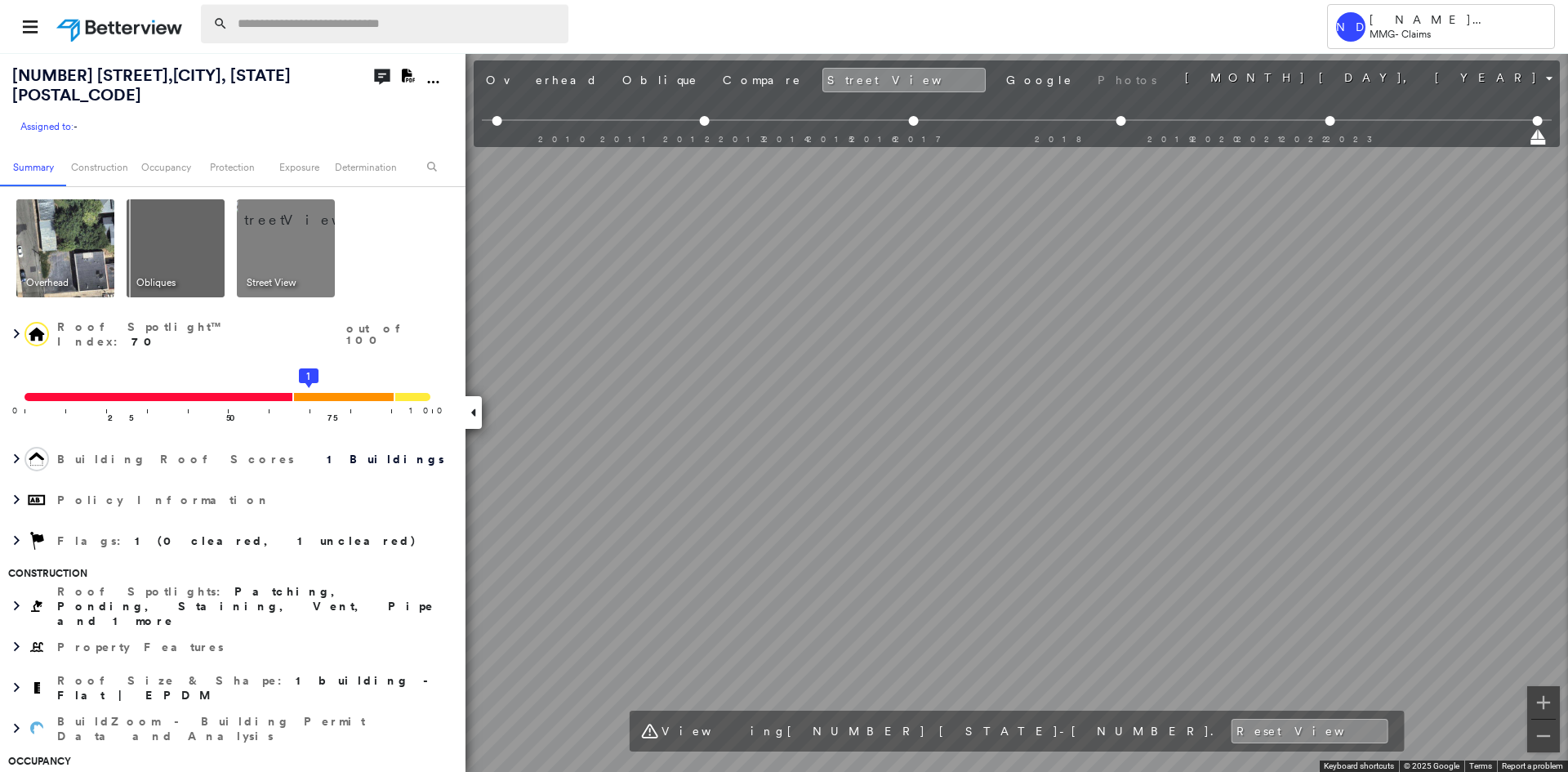 click at bounding box center (398, 24) 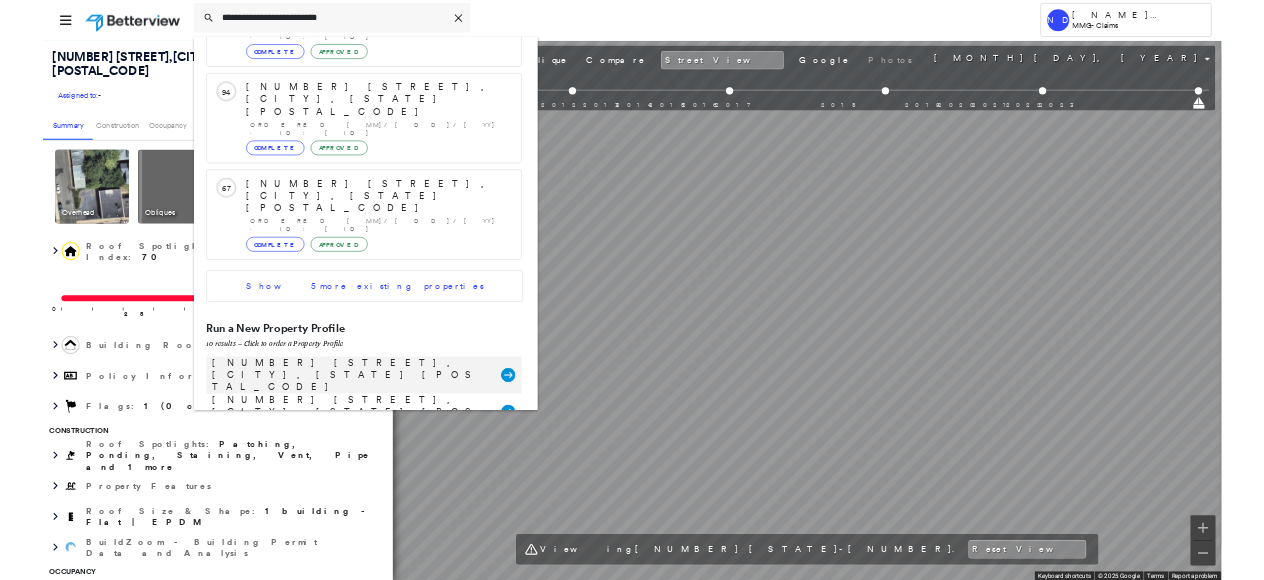 scroll, scrollTop: 213, scrollLeft: 0, axis: vertical 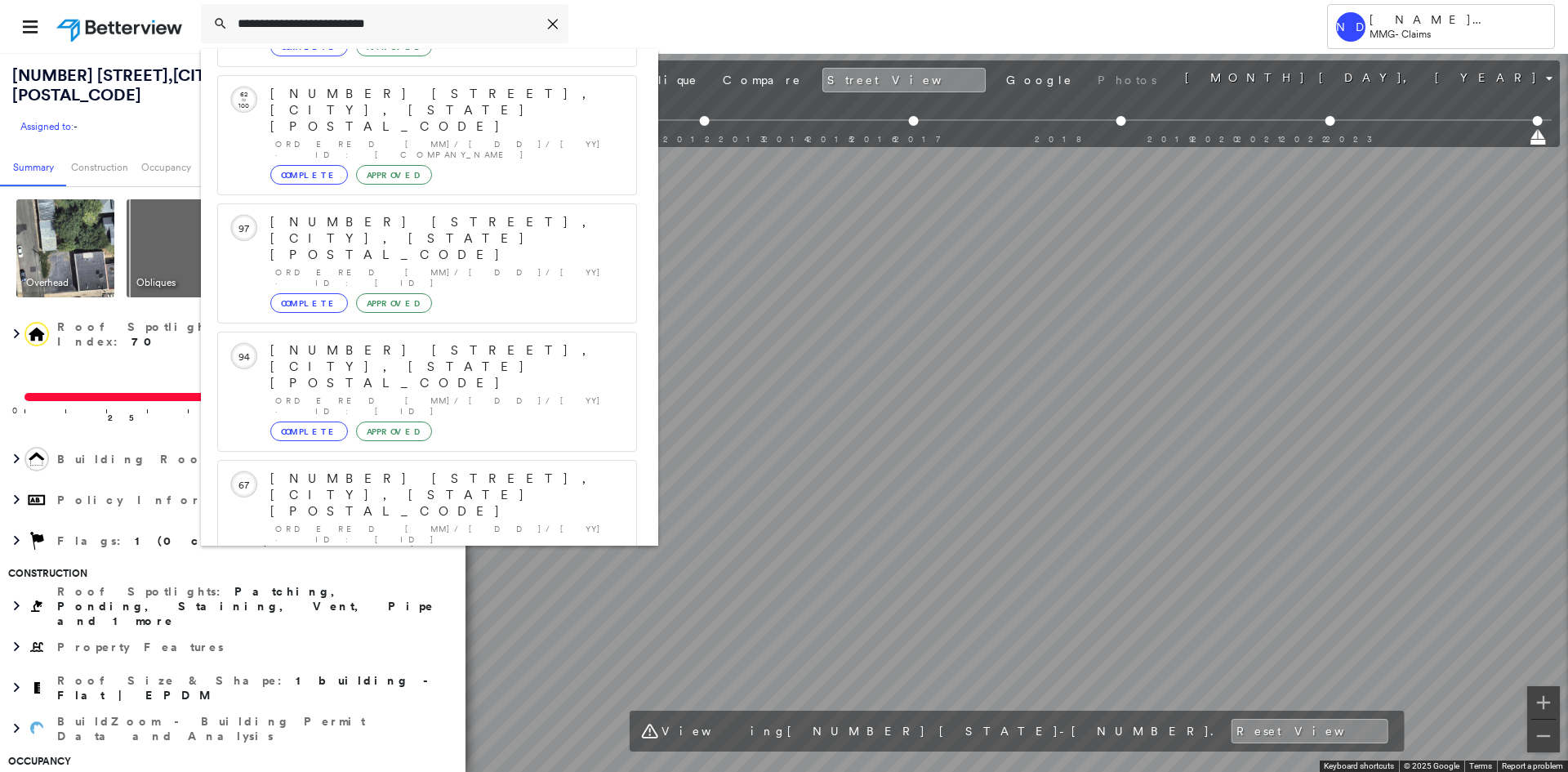 type on "**********" 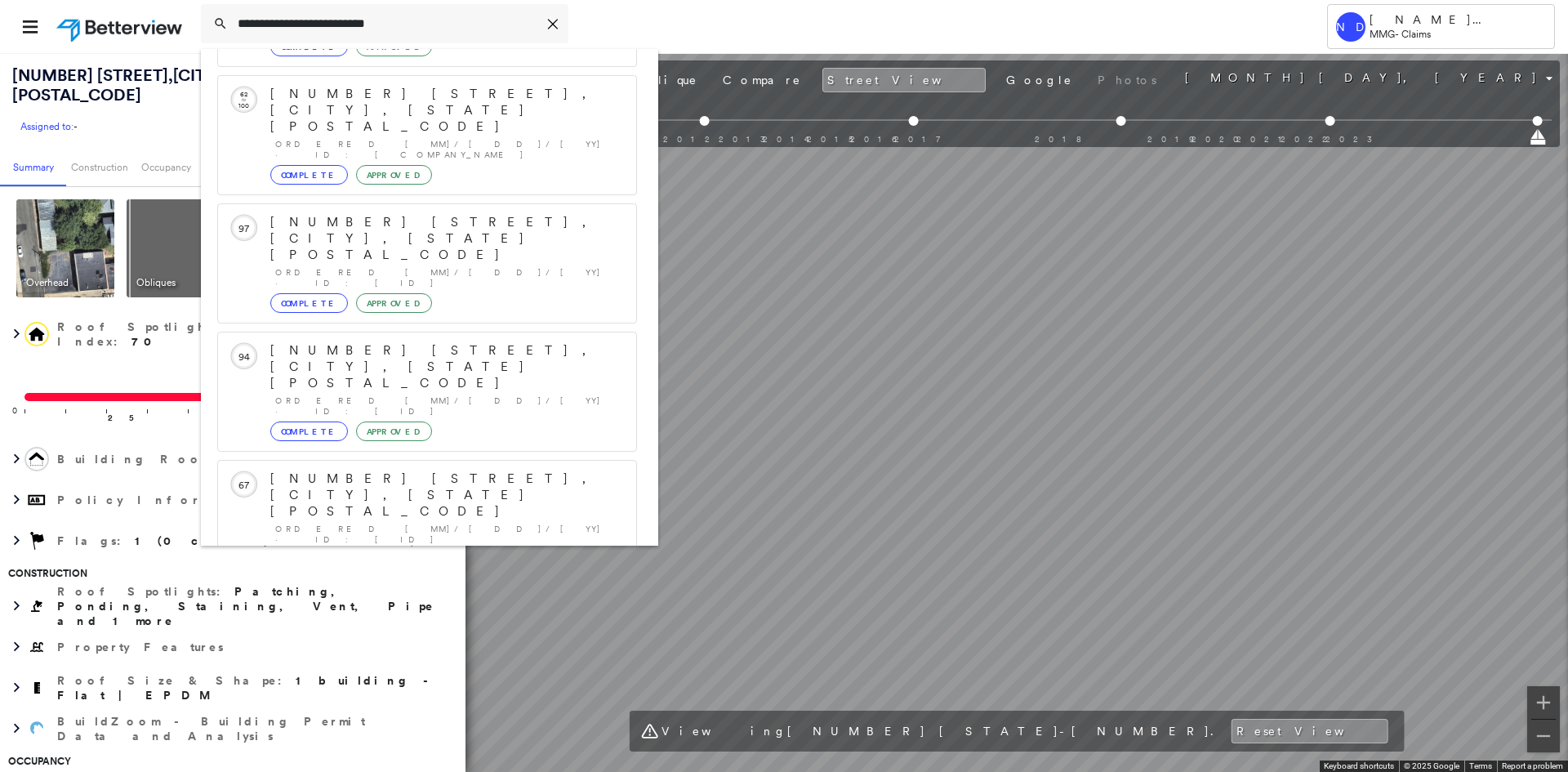 click on "[NUMBER] [STREET], [CITY], [STATE] [POSTAL_CODE]" at bounding box center [409, 734] 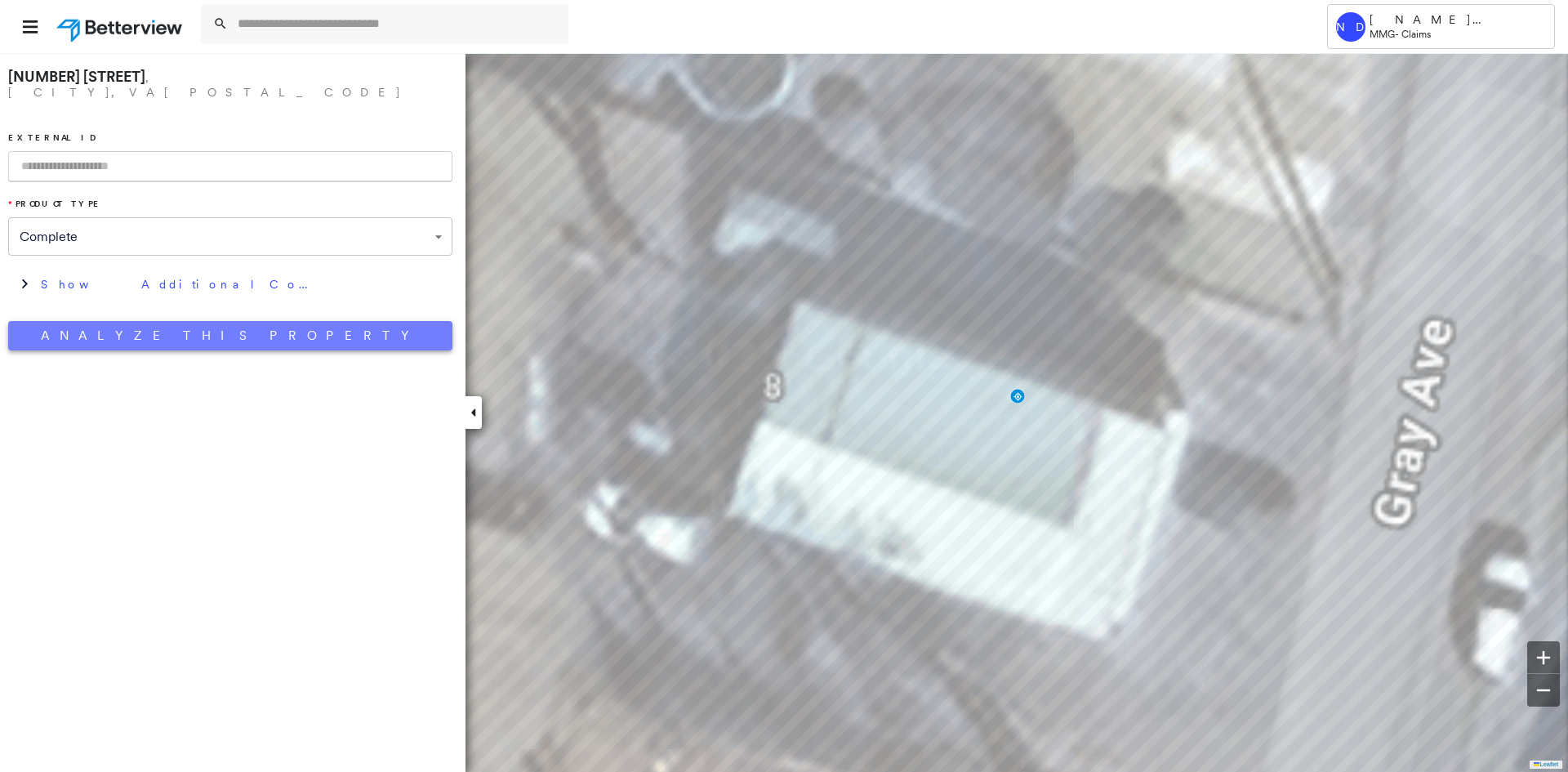 click on "Analyze This Property" at bounding box center [230, 336] 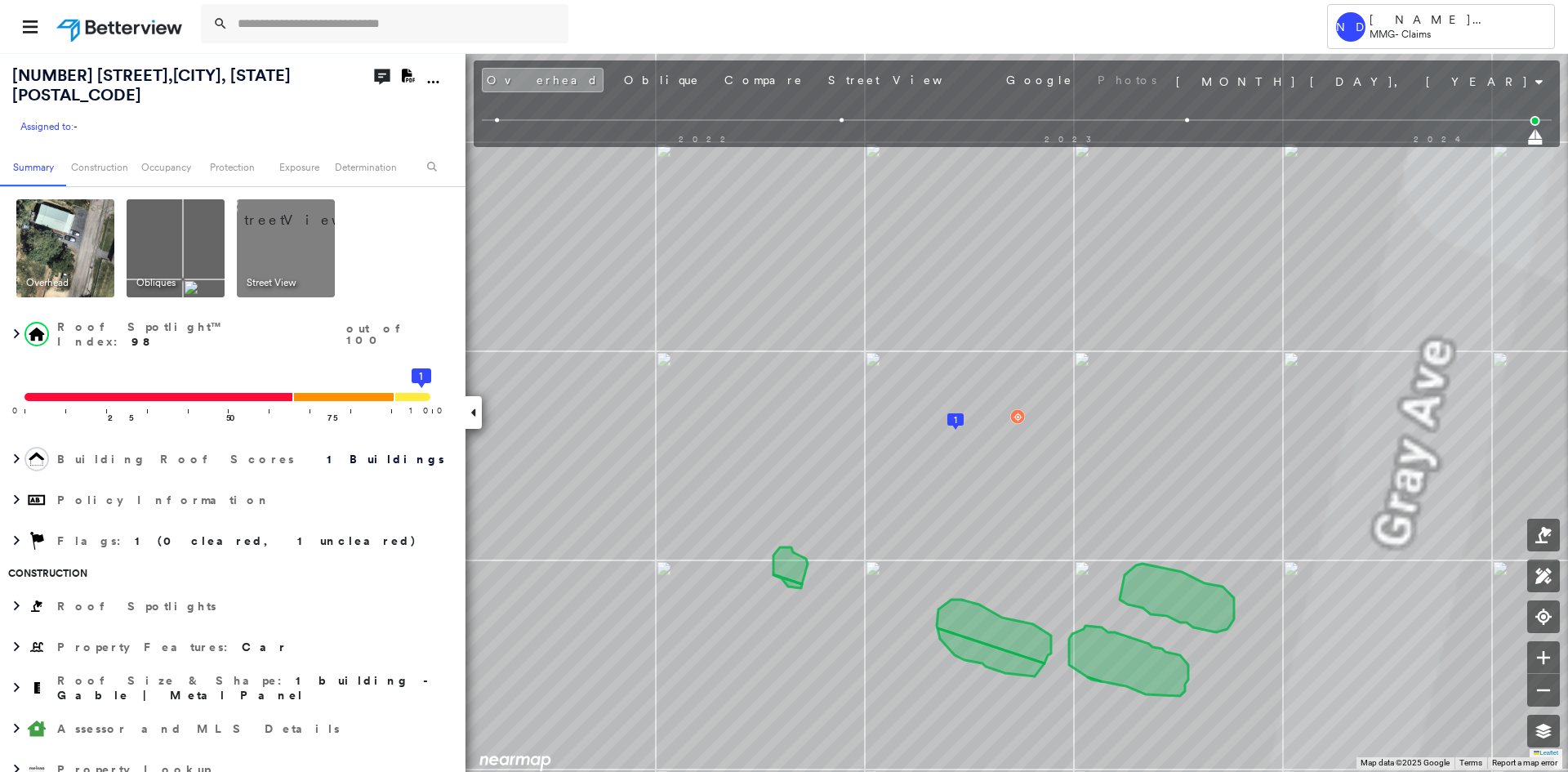 click at bounding box center [305, 212] 